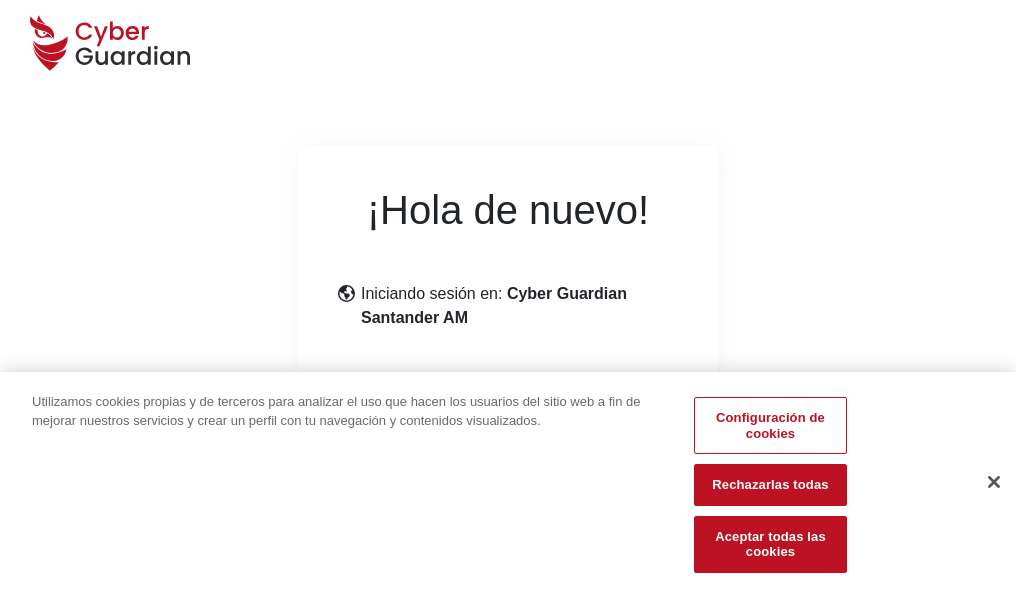 scroll, scrollTop: 245, scrollLeft: 0, axis: vertical 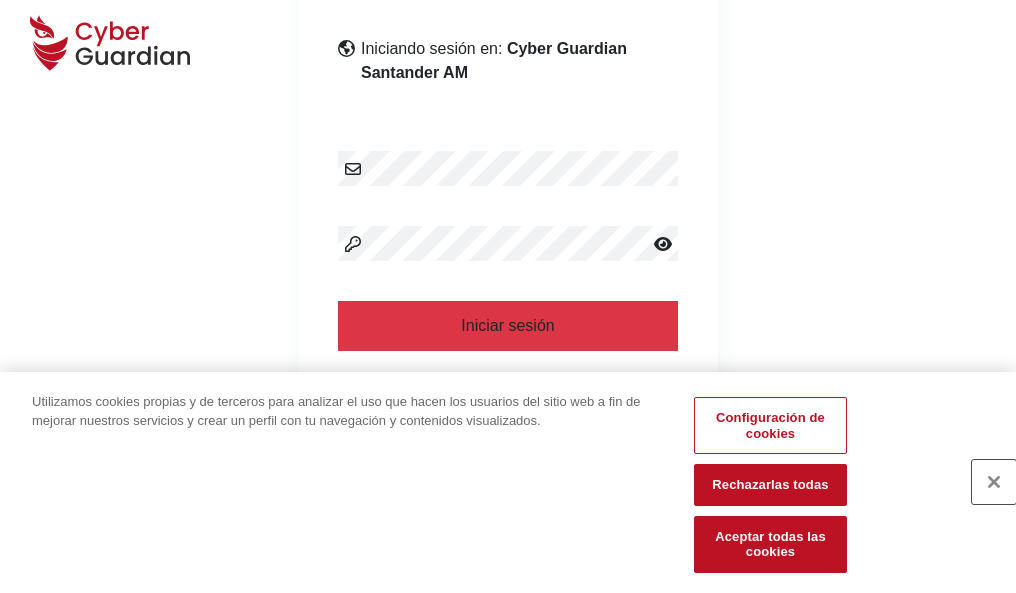click at bounding box center (994, 482) 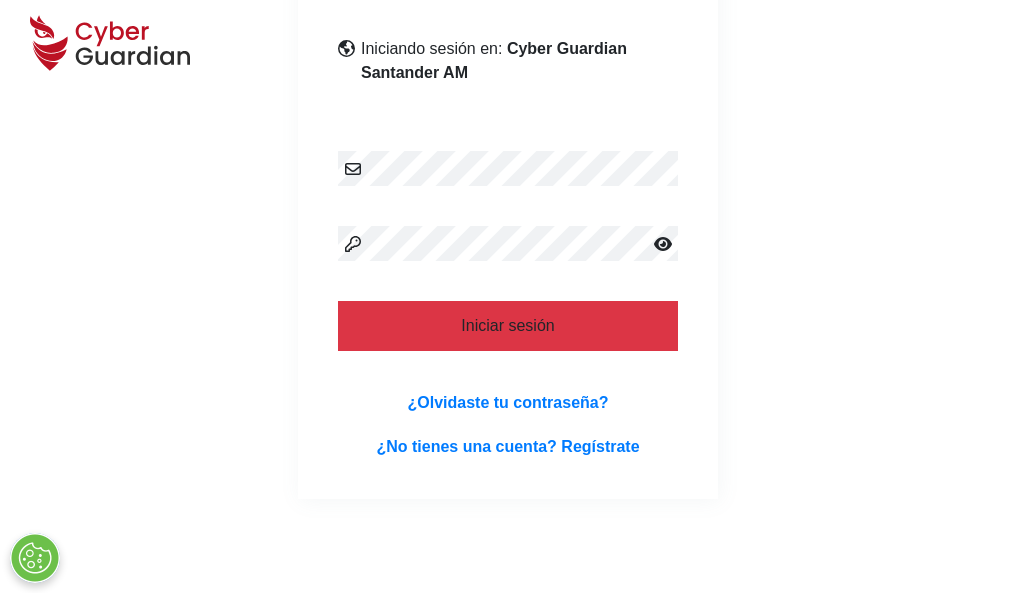 scroll, scrollTop: 389, scrollLeft: 0, axis: vertical 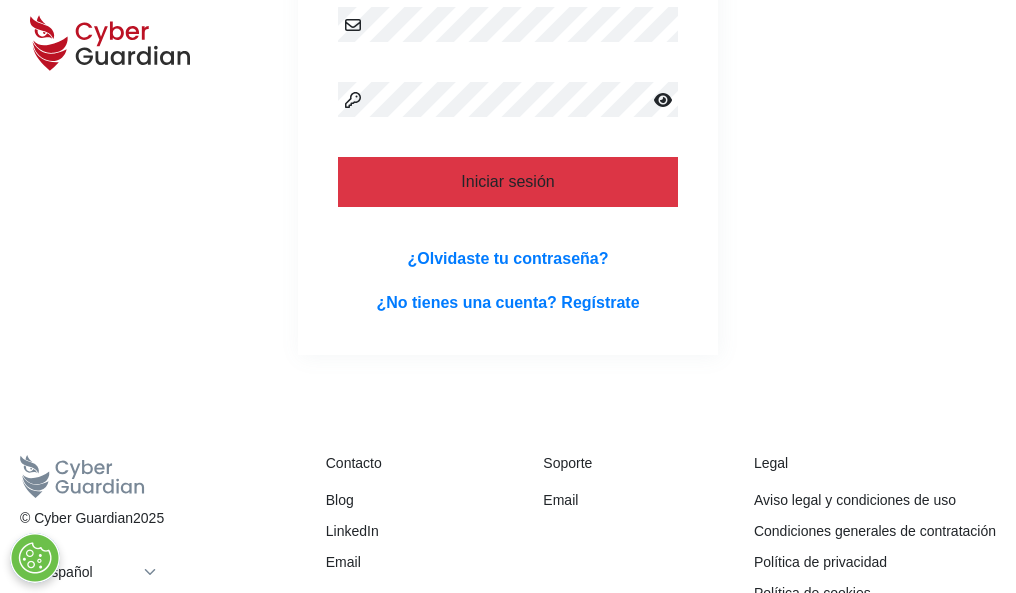 type 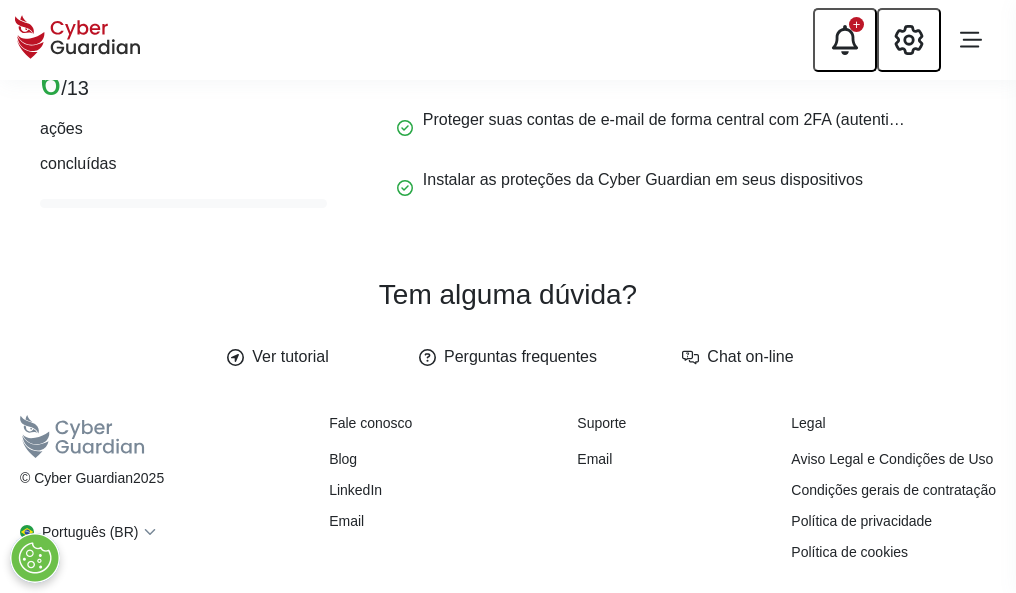 scroll, scrollTop: 0, scrollLeft: 0, axis: both 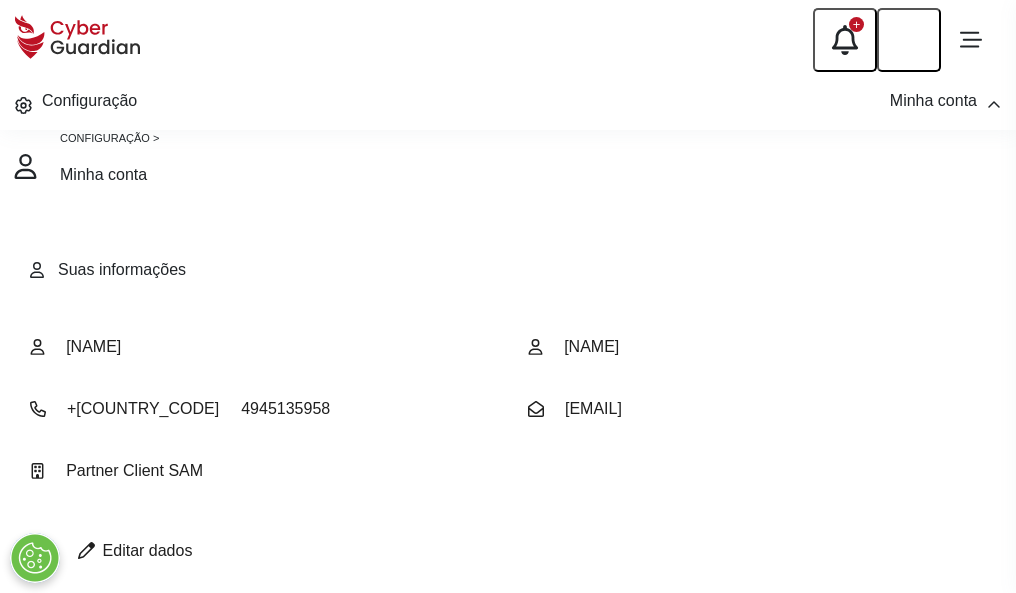 click at bounding box center [86, 550] 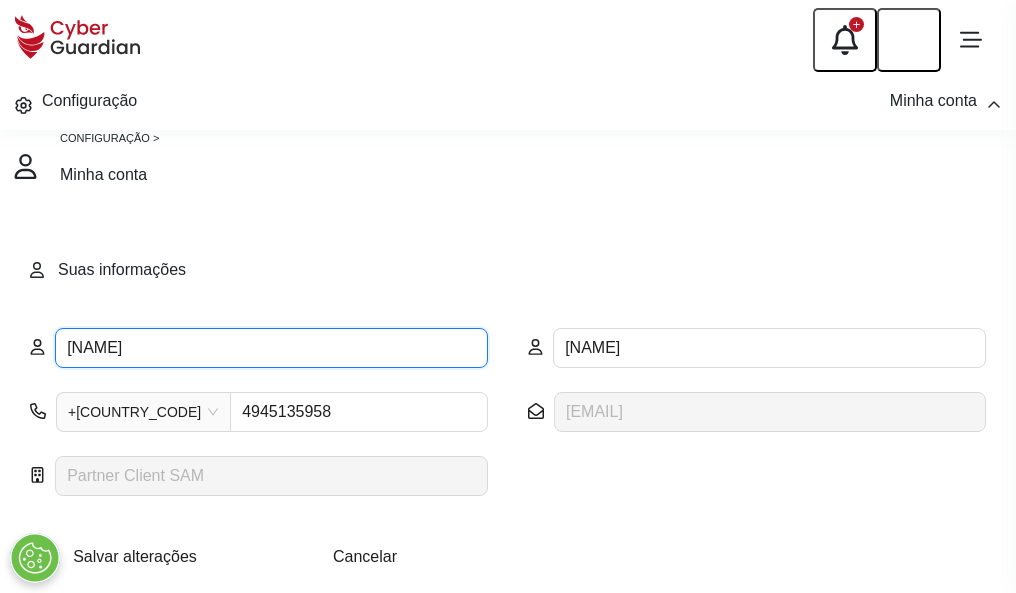 click on "SEBASTIAN" at bounding box center [271, 348] 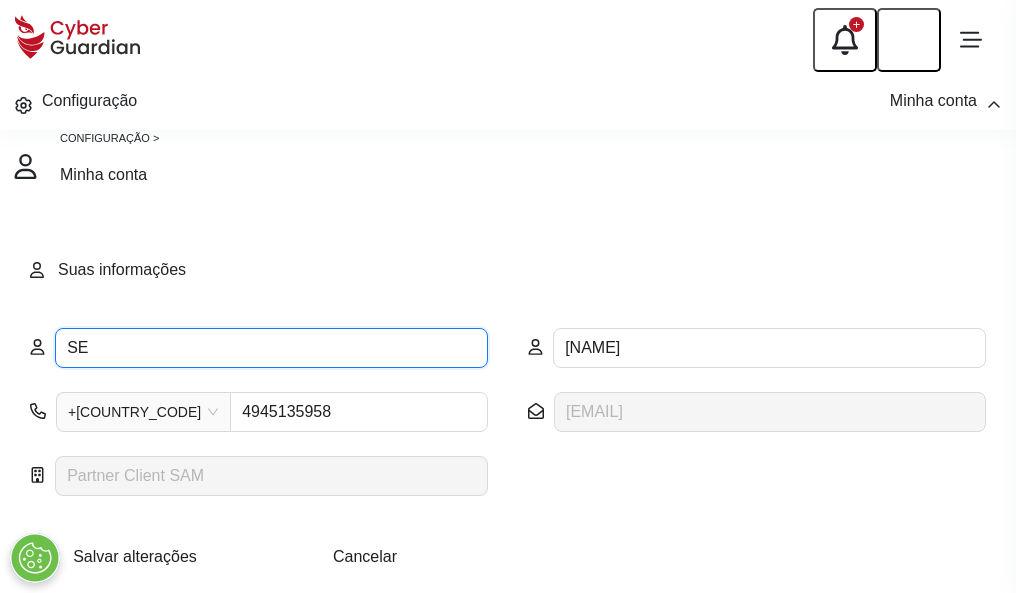 type on "S" 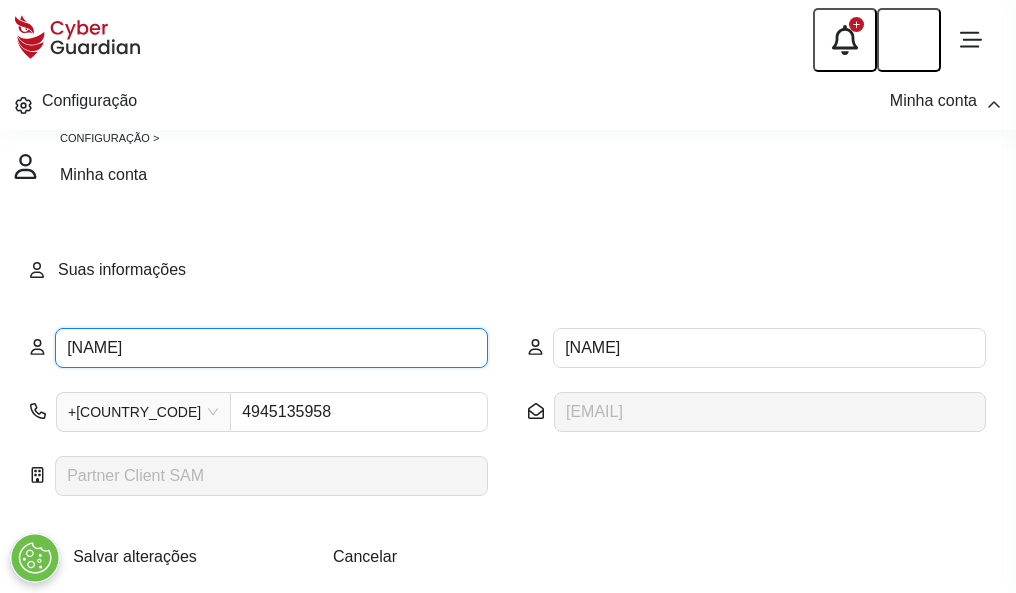 type on "Plinio" 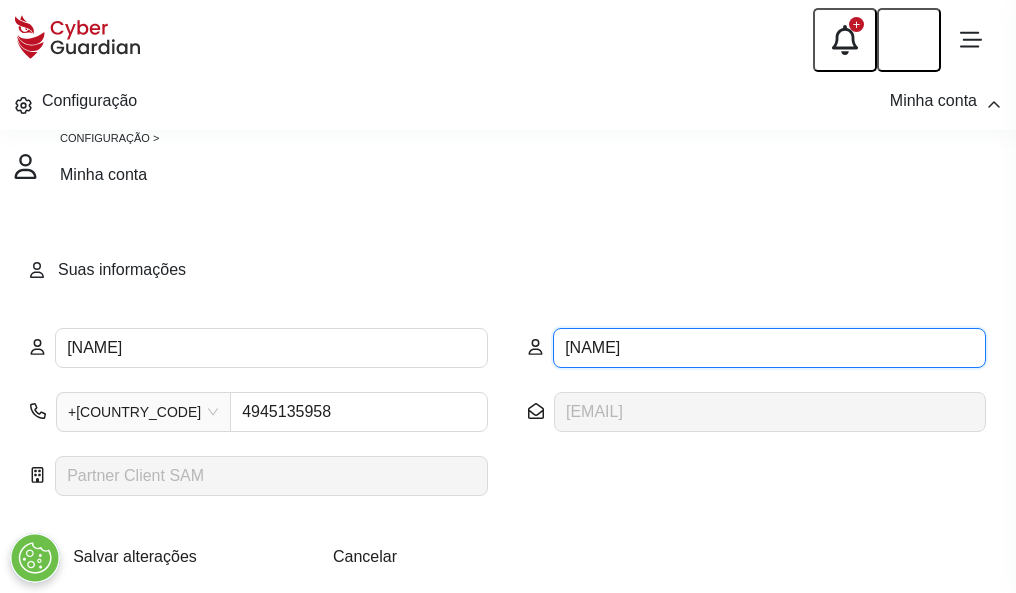 click on "BENET" at bounding box center [769, 348] 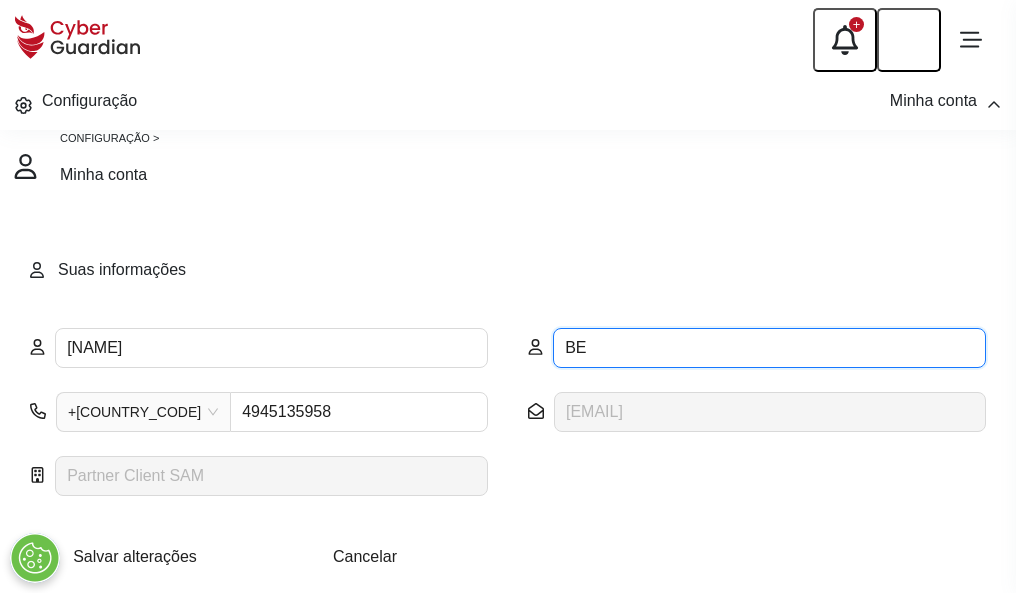 type on "B" 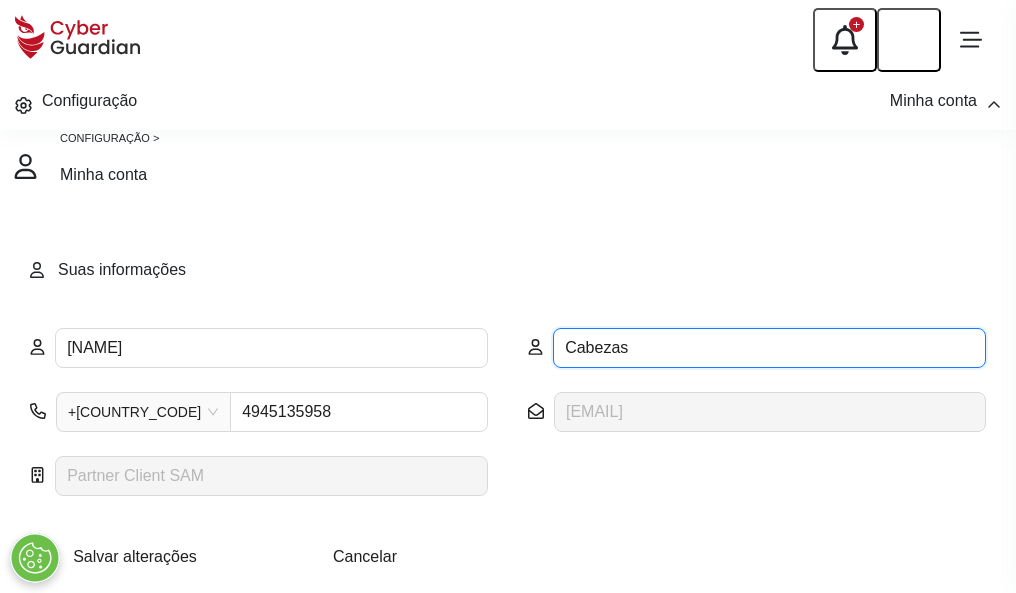 type on "Cabezas" 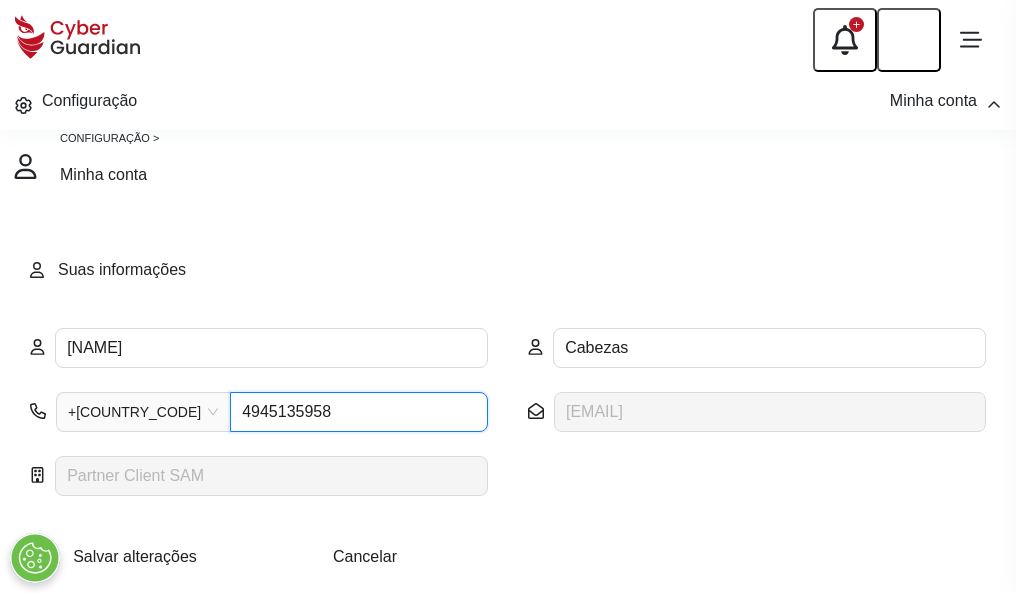 click on "4945135958" at bounding box center [359, 412] 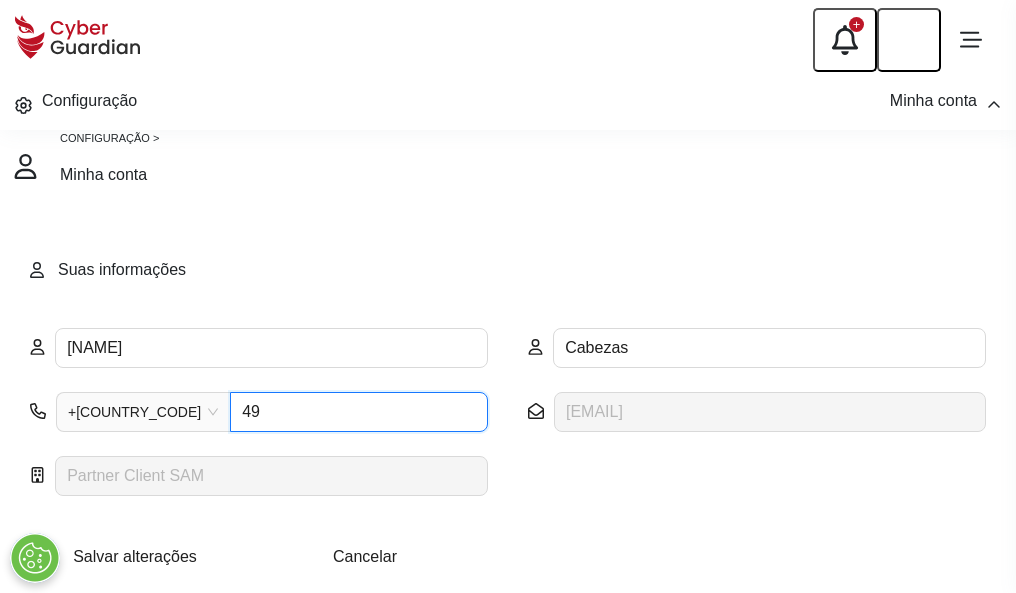 type on "4" 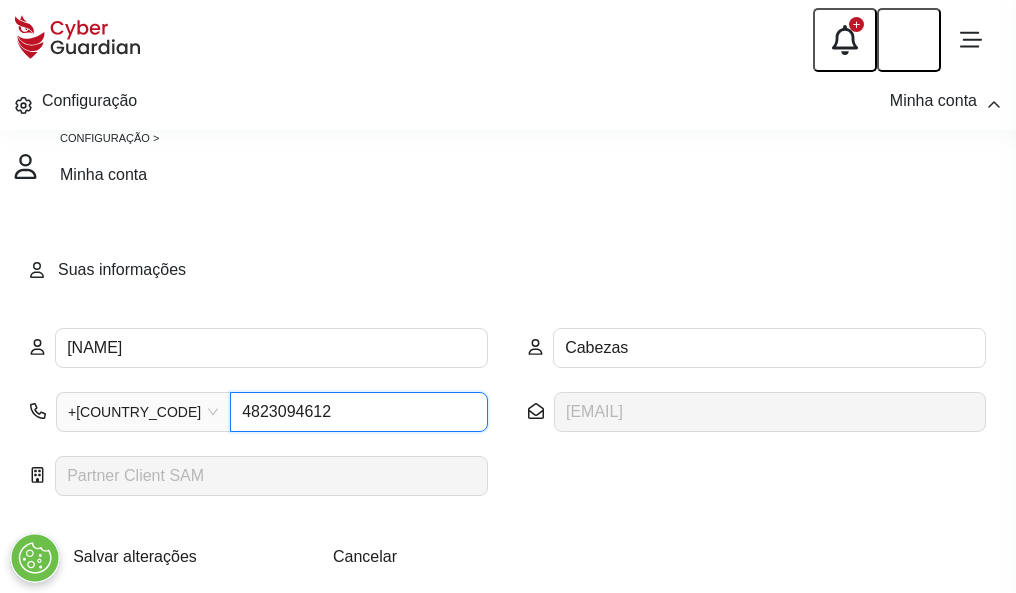 type on "4823094612" 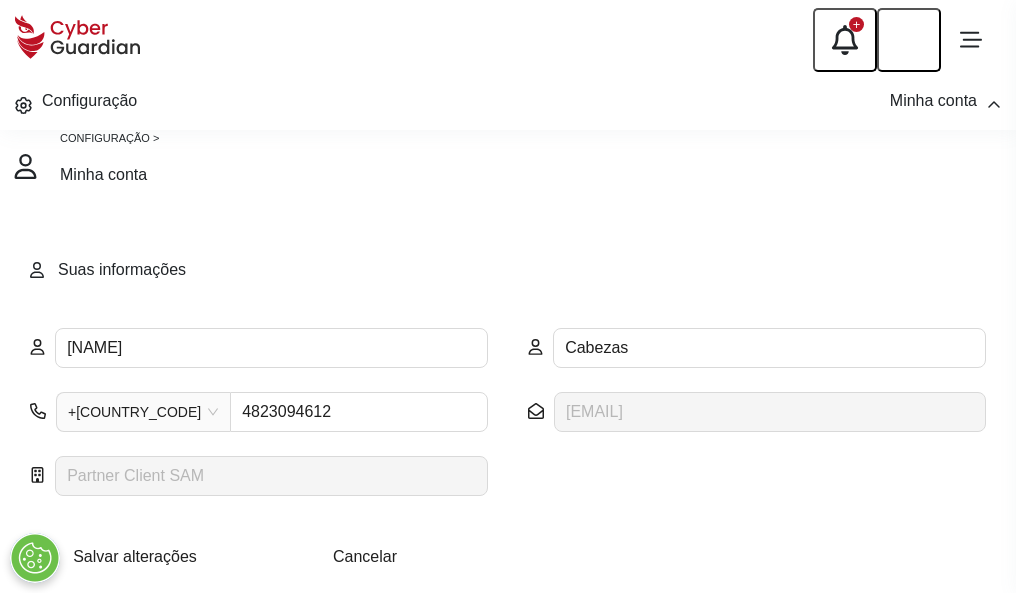 click on "Salvar alterações" at bounding box center [135, 556] 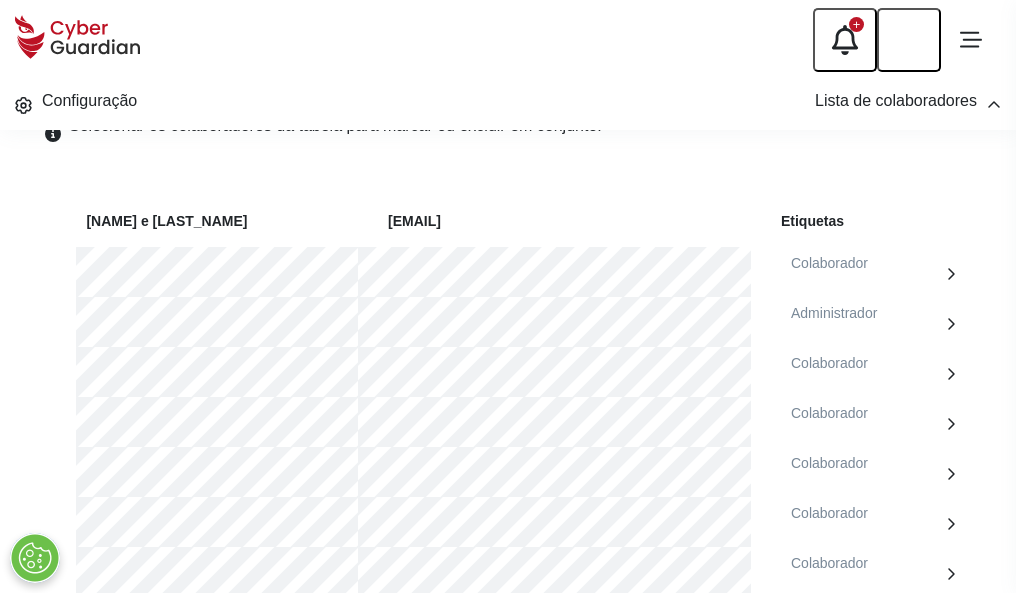 scroll, scrollTop: 856, scrollLeft: 0, axis: vertical 